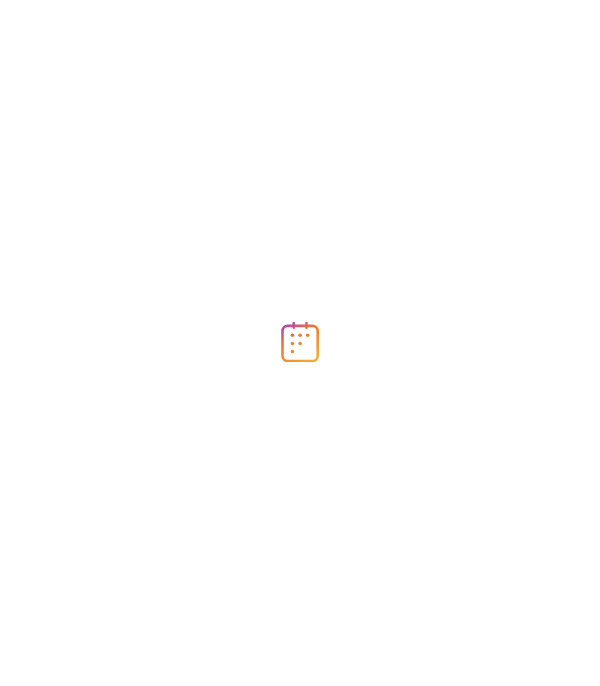 scroll, scrollTop: 0, scrollLeft: 0, axis: both 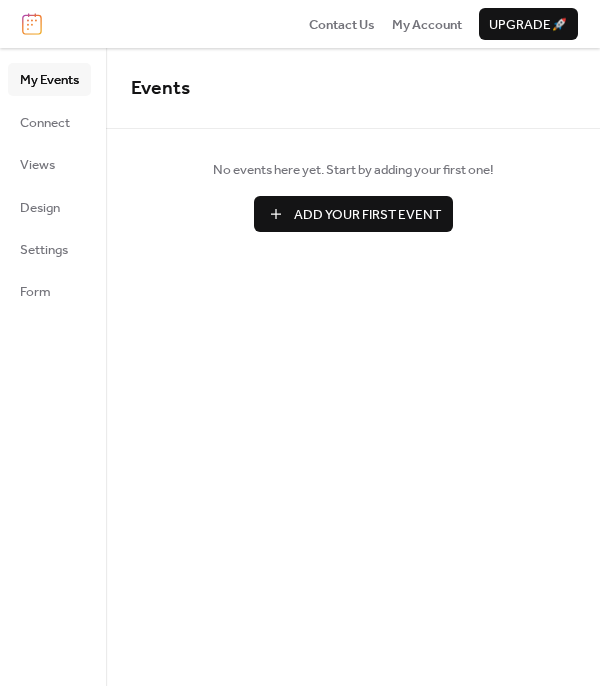 click on "Add Your First Event" at bounding box center (367, 215) 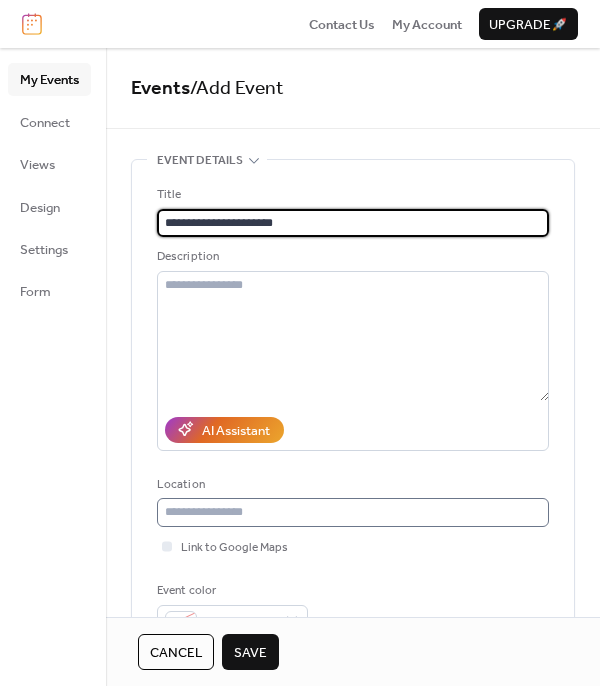 type on "**********" 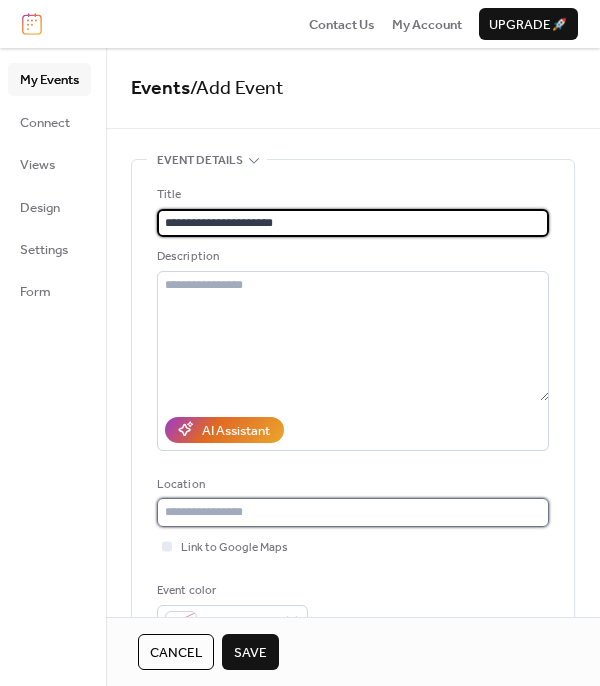 click at bounding box center (353, 512) 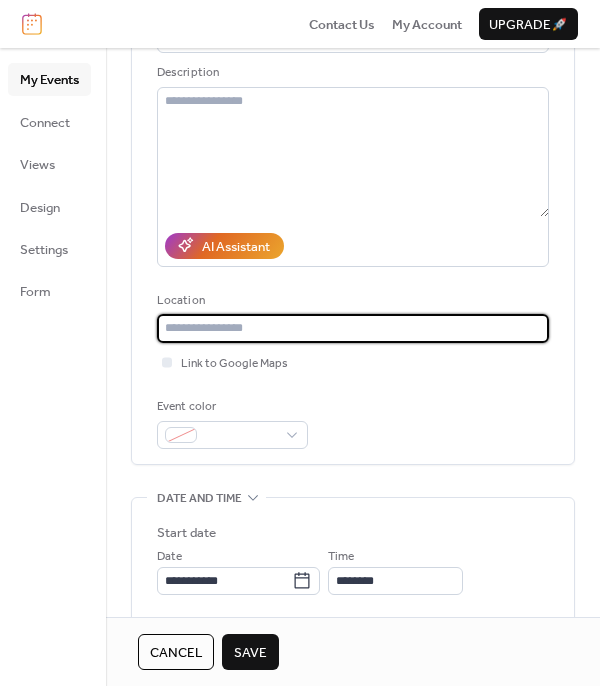 scroll, scrollTop: 254, scrollLeft: 0, axis: vertical 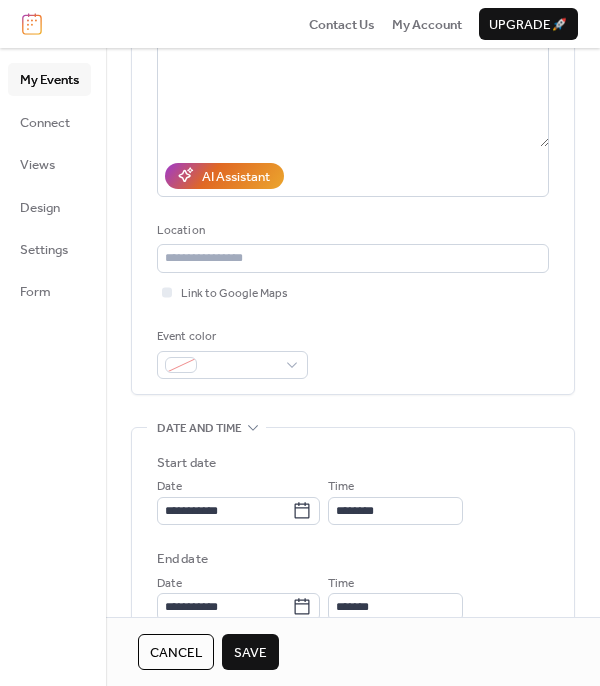 click on "**********" at bounding box center [353, 150] 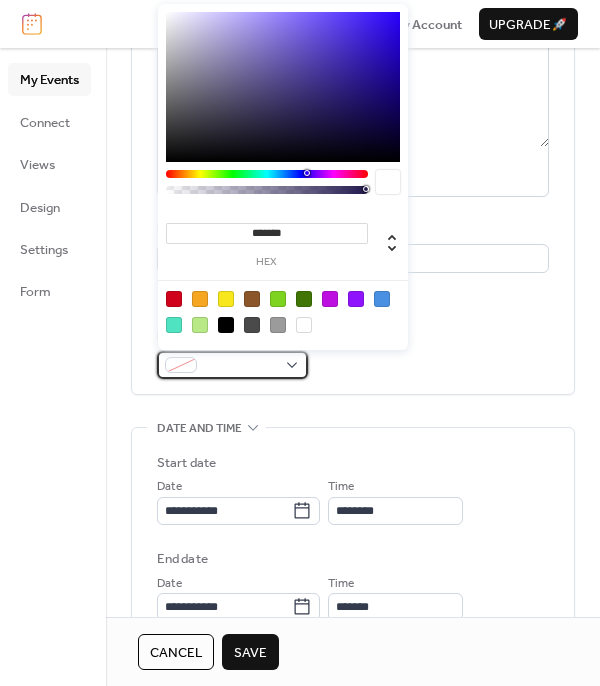 click at bounding box center (232, 365) 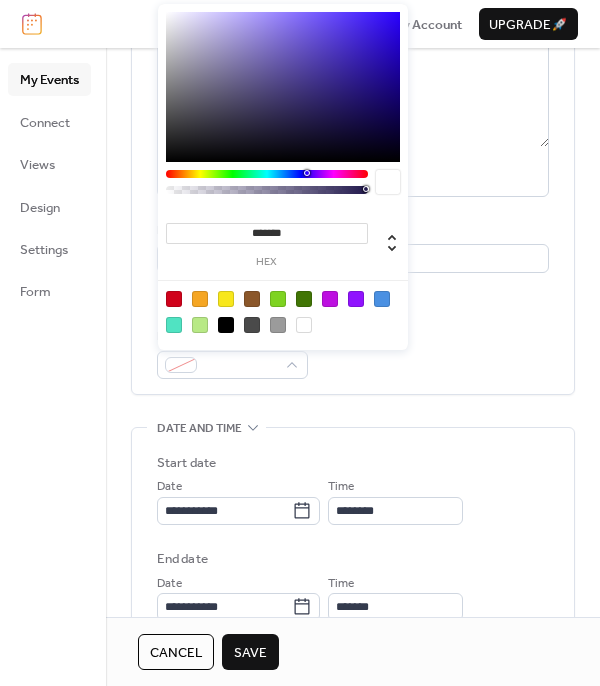 click at bounding box center (278, 299) 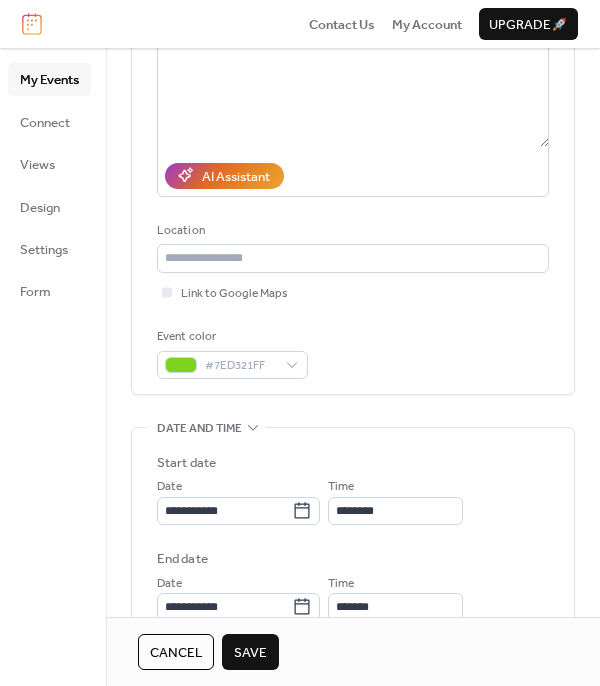 click on "Event color #7ED321FF" at bounding box center [353, 353] 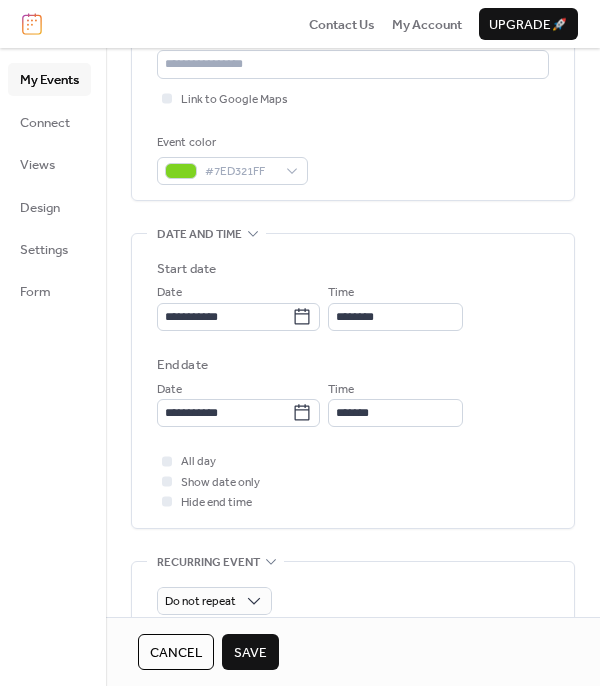 scroll, scrollTop: 455, scrollLeft: 0, axis: vertical 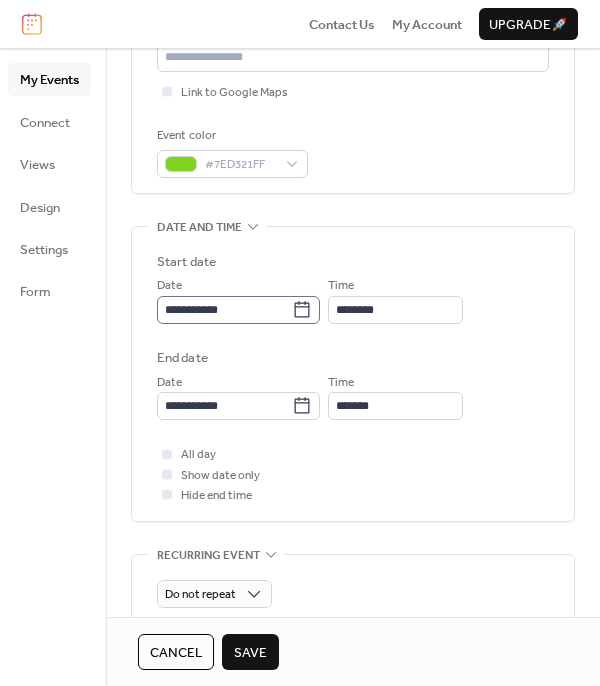 click 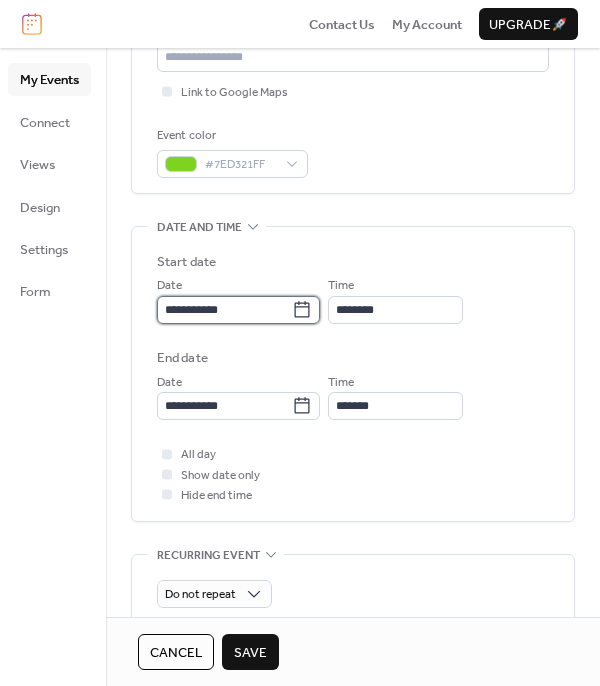 click on "**********" at bounding box center (224, 310) 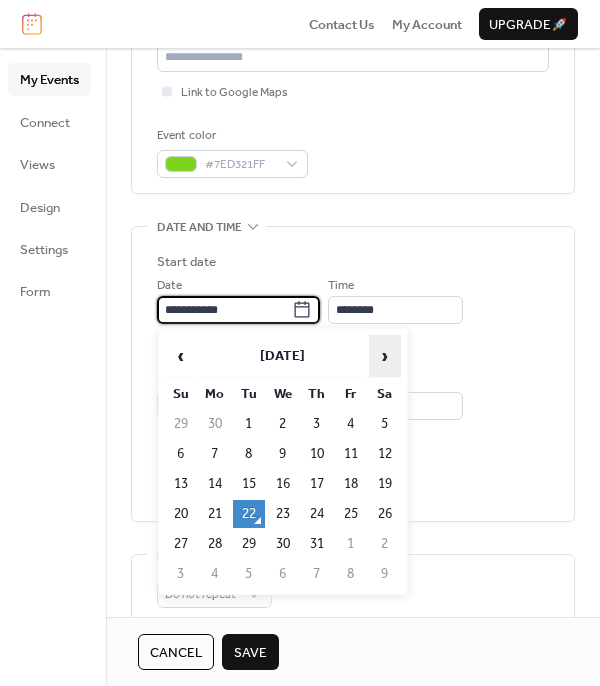 click on "›" at bounding box center [385, 356] 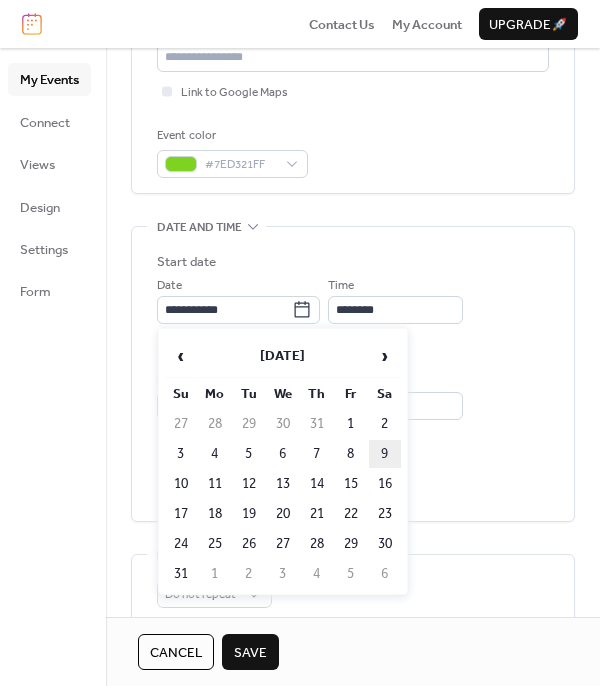 click on "9" at bounding box center [385, 454] 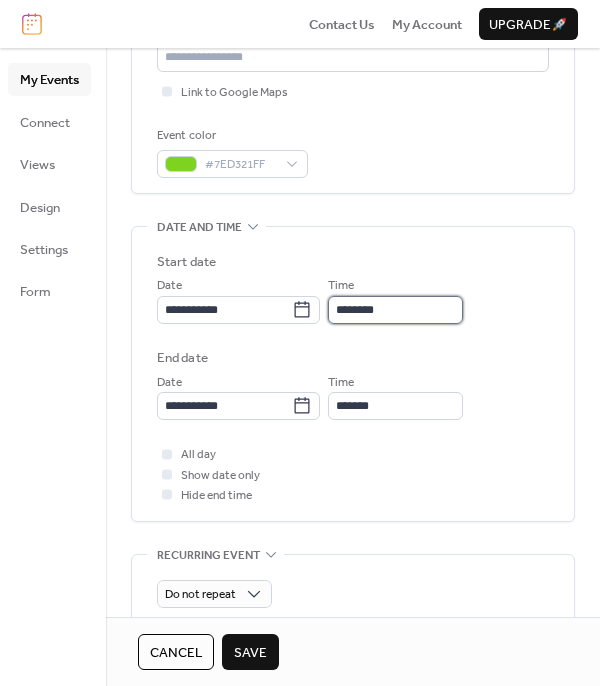 click on "********" at bounding box center [395, 310] 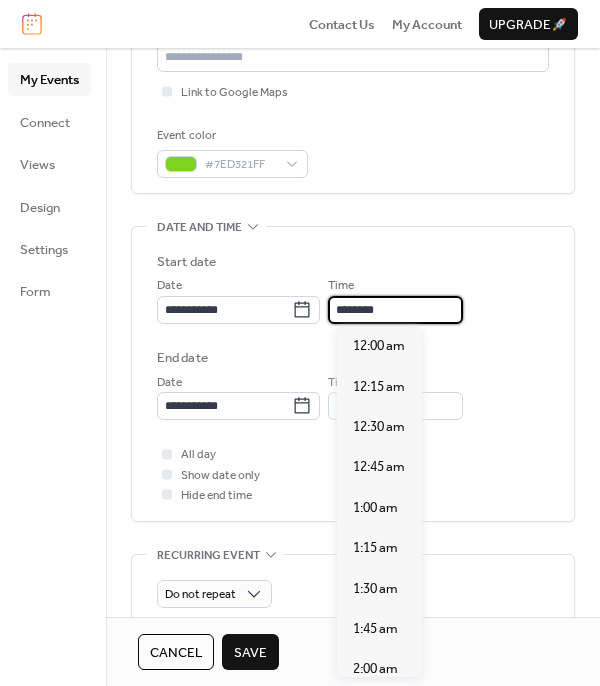 scroll, scrollTop: 1939, scrollLeft: 0, axis: vertical 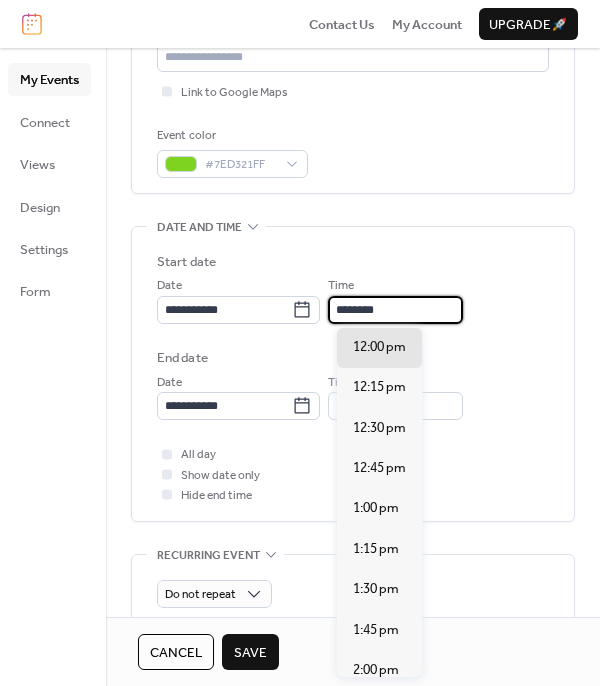 drag, startPoint x: 403, startPoint y: 309, endPoint x: 330, endPoint y: 302, distance: 73.33485 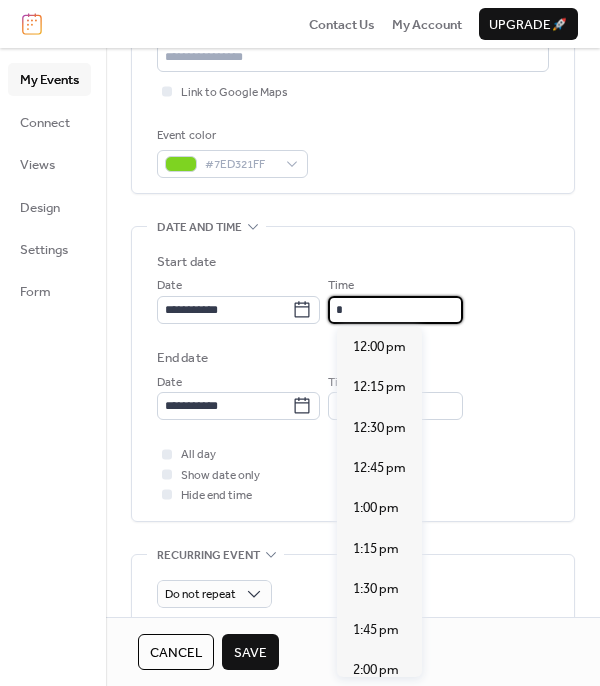 scroll, scrollTop: 969, scrollLeft: 0, axis: vertical 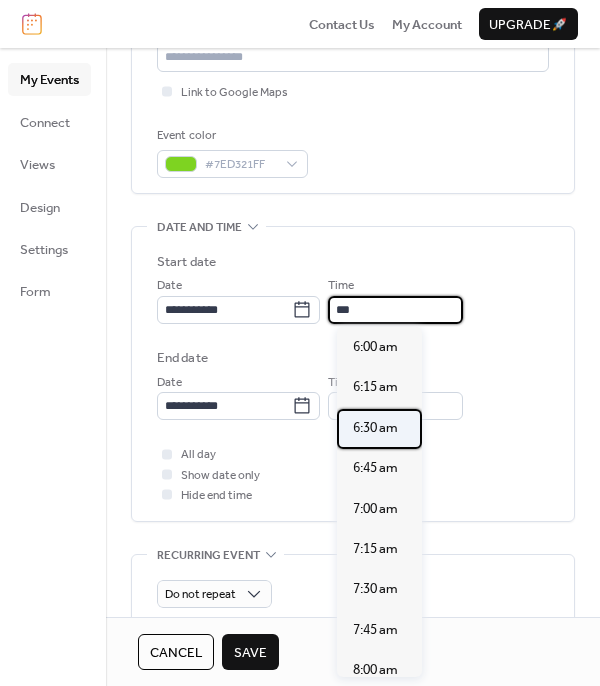 click on "6:30 am" at bounding box center (375, 428) 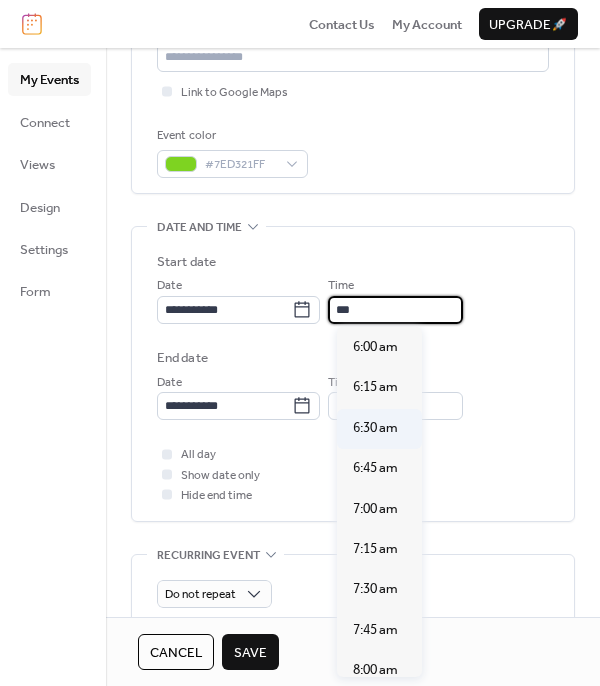 type on "*******" 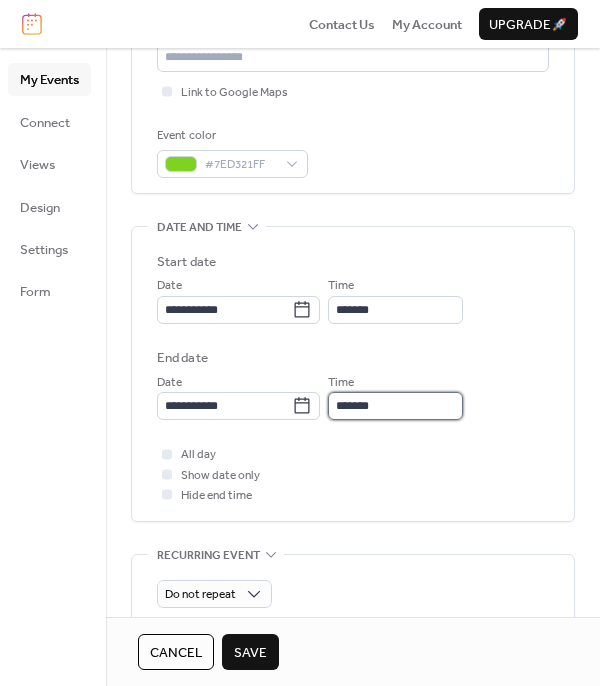 click on "*******" at bounding box center (395, 406) 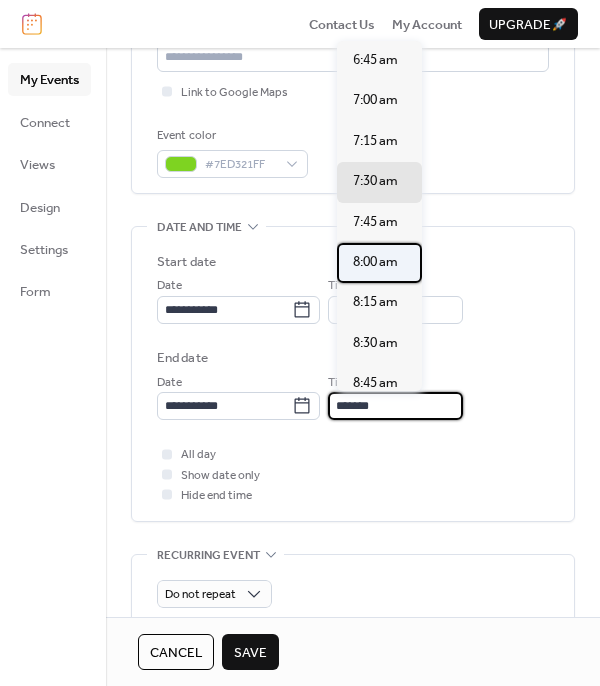 click on "8:00 am" at bounding box center [375, 262] 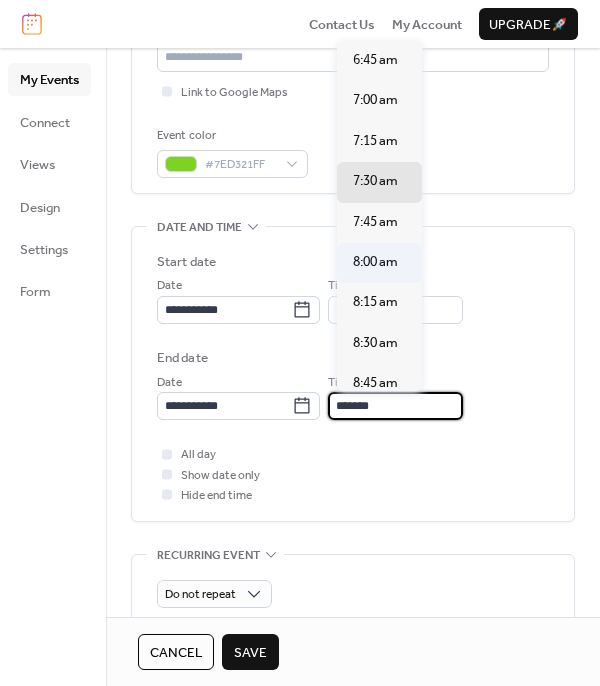 type on "*******" 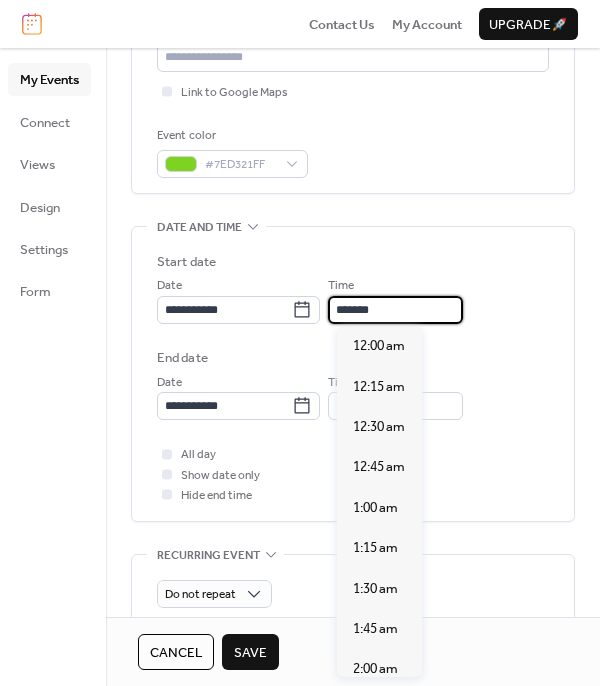 click on "*******" at bounding box center (395, 310) 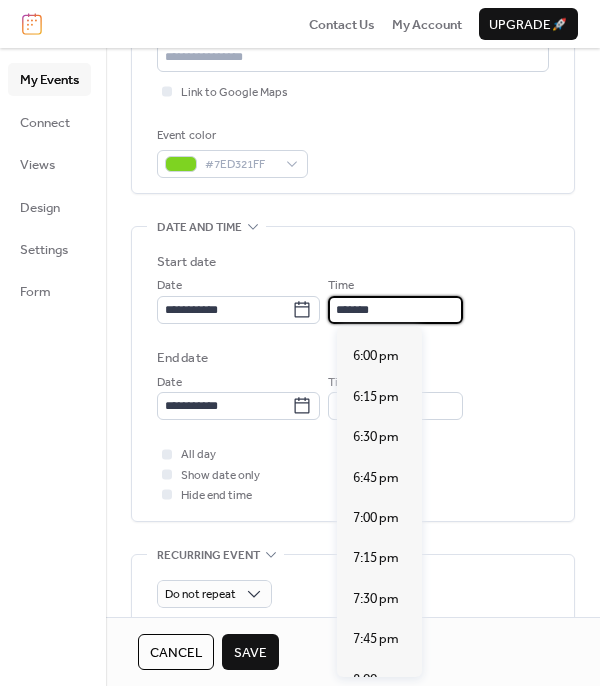 scroll, scrollTop: 2898, scrollLeft: 0, axis: vertical 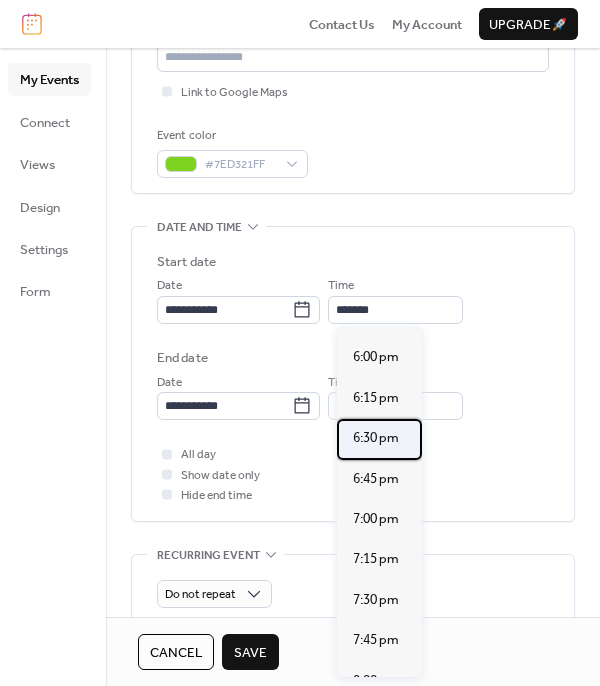 click on "6:30 pm" at bounding box center [376, 438] 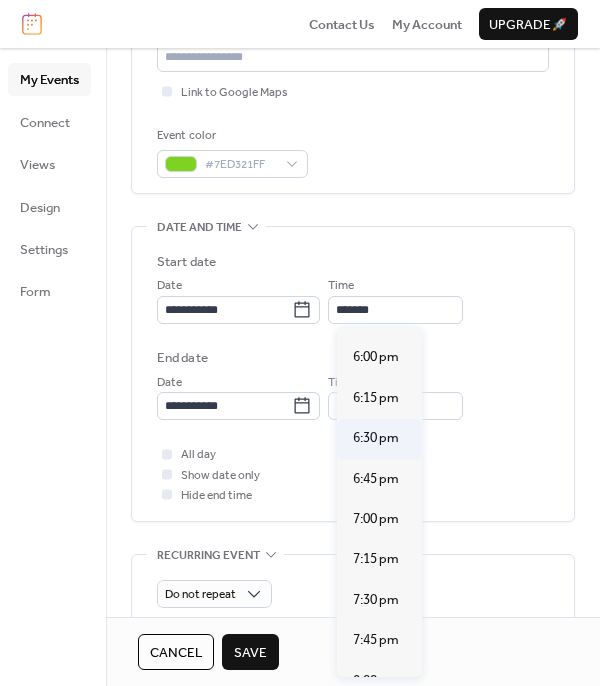 type on "*******" 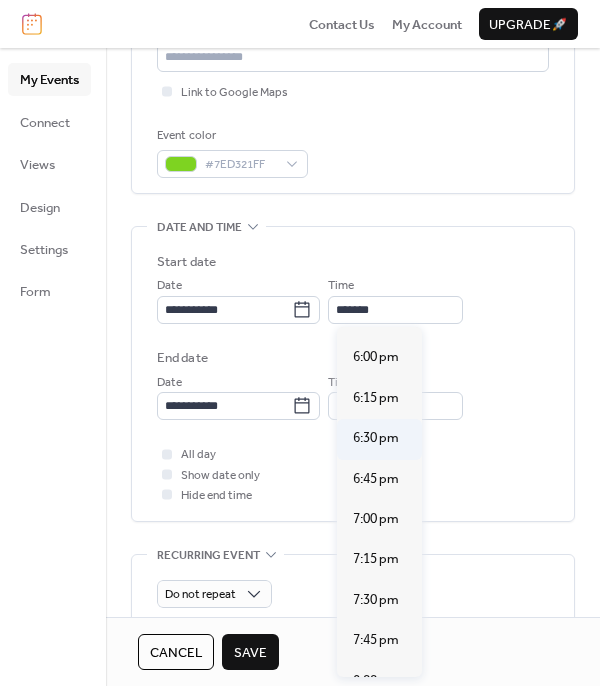 type on "*******" 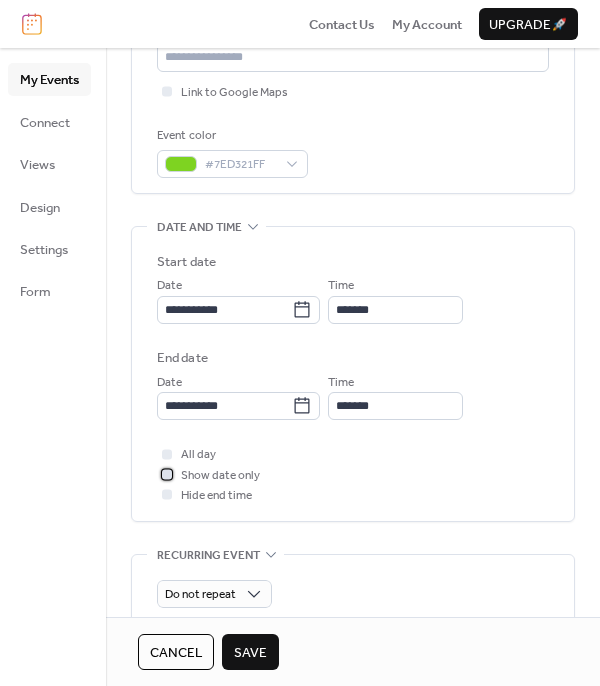 click at bounding box center (167, 474) 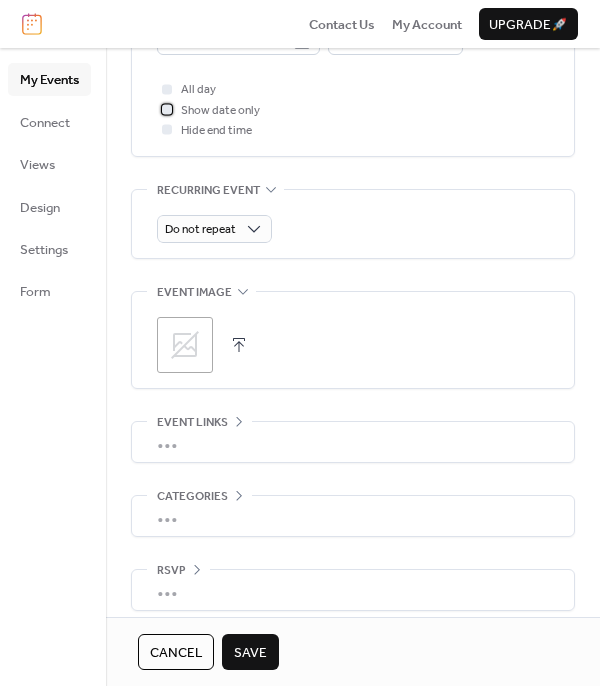 scroll, scrollTop: 832, scrollLeft: 0, axis: vertical 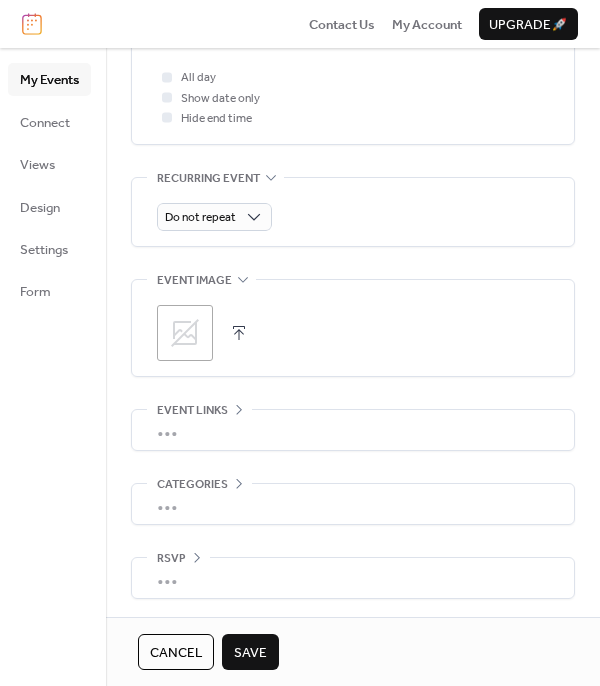 click on "•••" at bounding box center (353, 430) 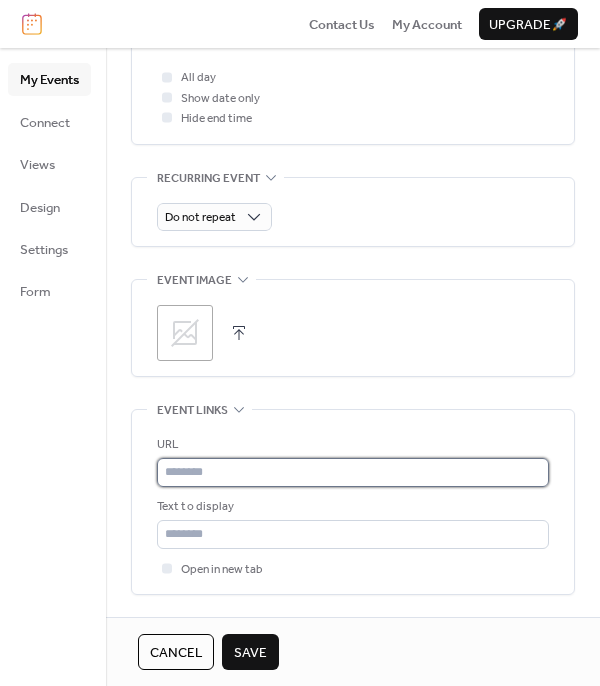 click at bounding box center [353, 472] 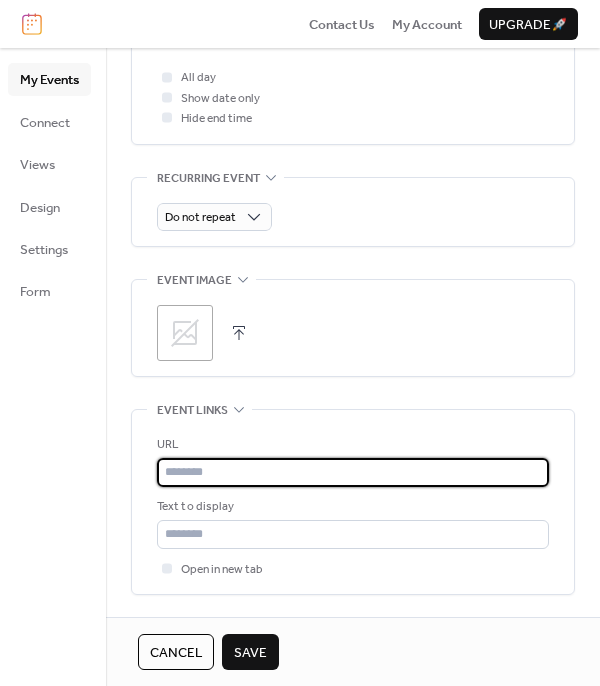 paste on "**********" 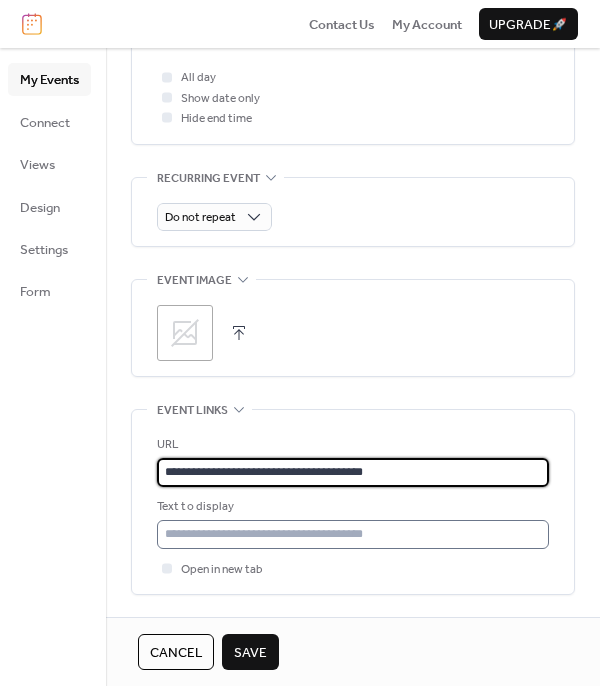 type on "**********" 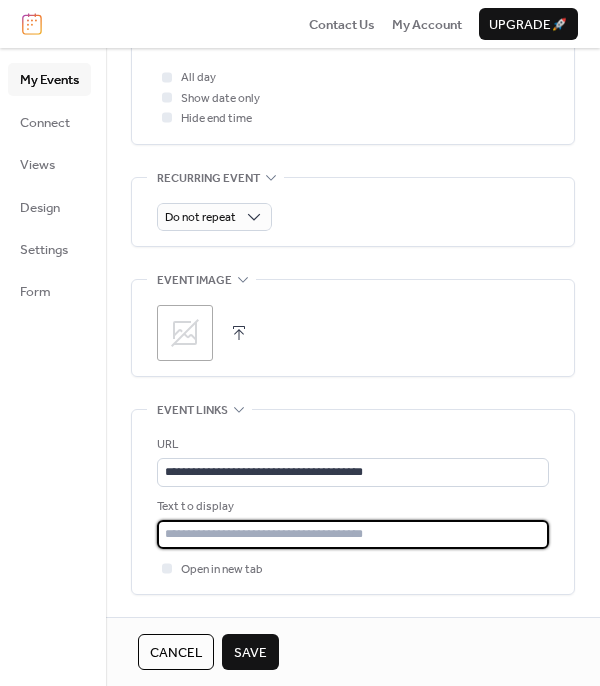 click at bounding box center [353, 534] 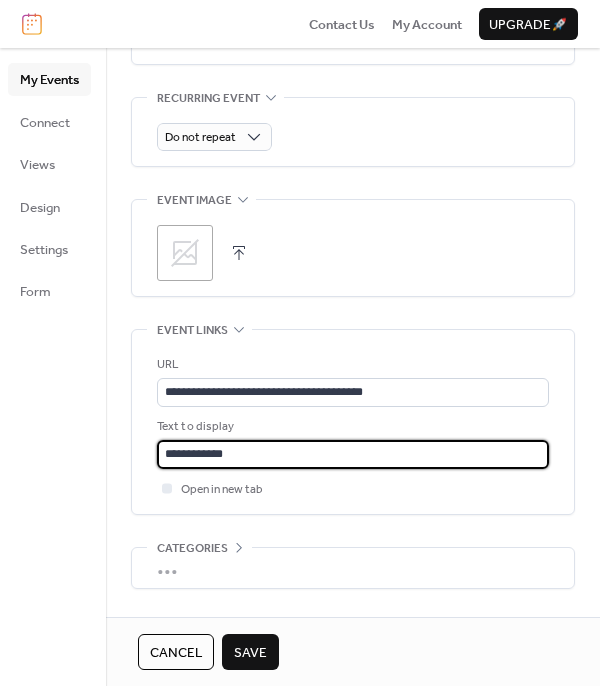scroll, scrollTop: 976, scrollLeft: 0, axis: vertical 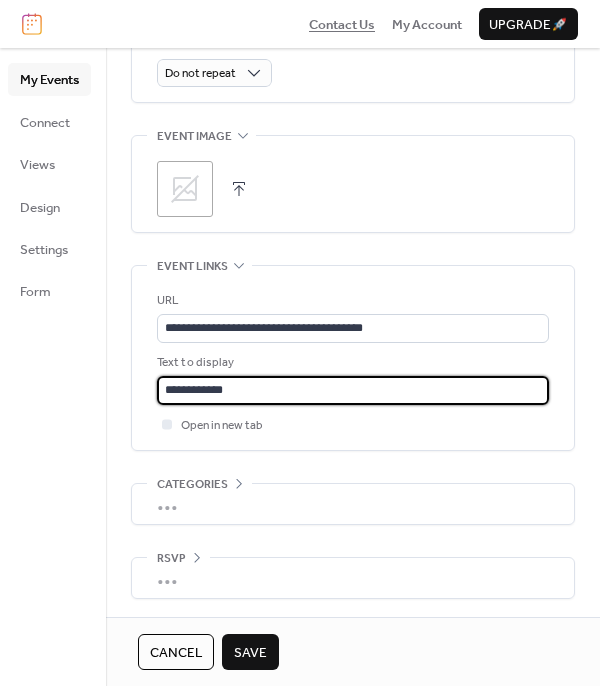type on "**********" 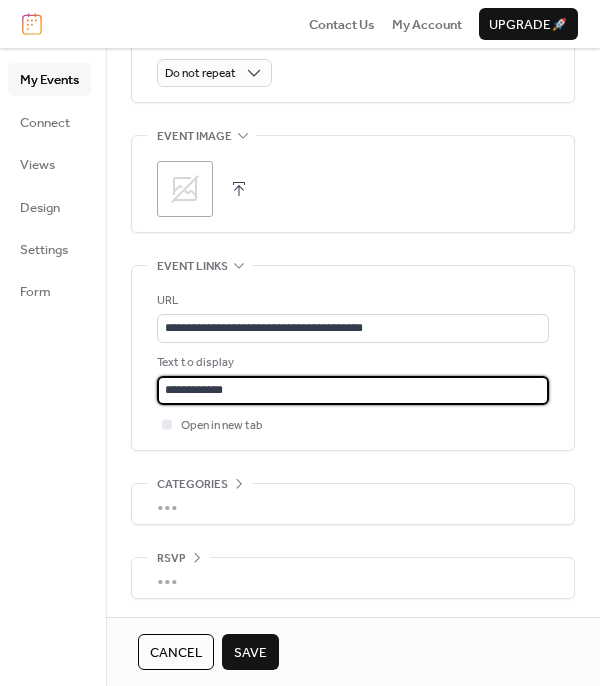 click on "•••" at bounding box center [353, 578] 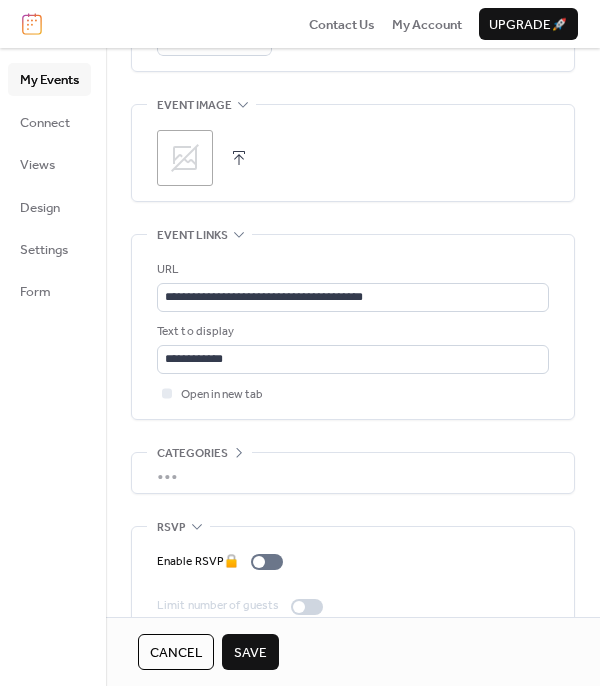 scroll, scrollTop: 1040, scrollLeft: 0, axis: vertical 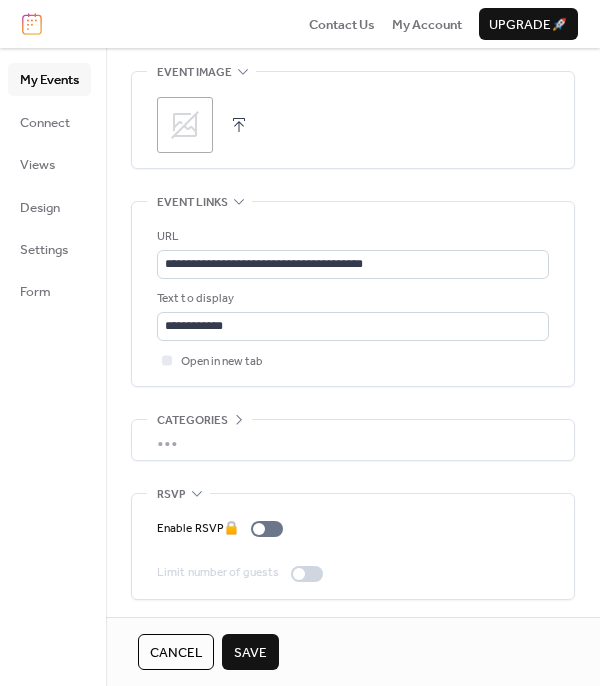 click on "Categories" at bounding box center (199, 420) 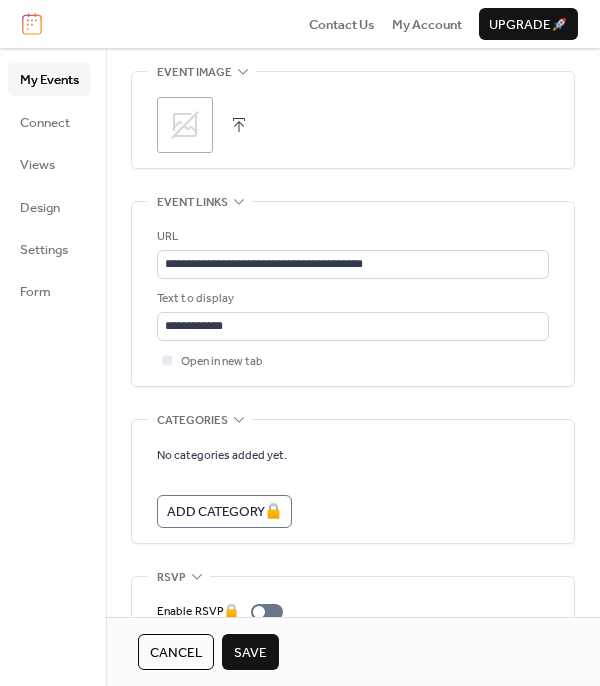 click on "Categories" at bounding box center [199, 420] 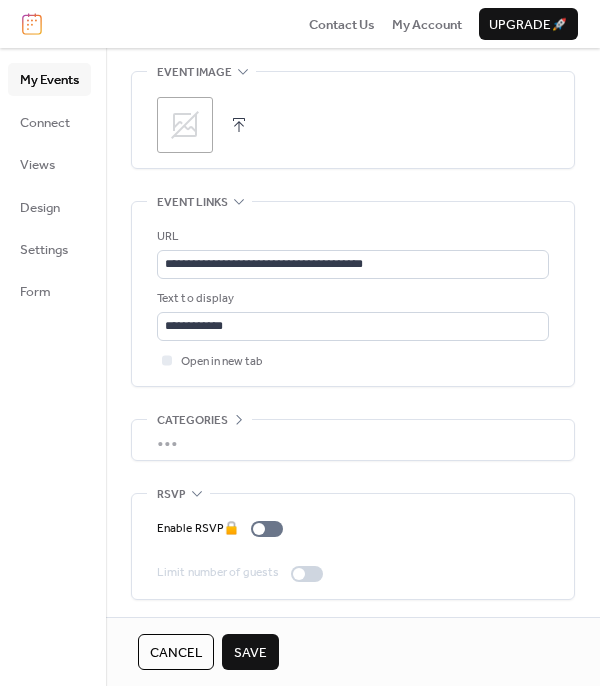 scroll, scrollTop: 1040, scrollLeft: 0, axis: vertical 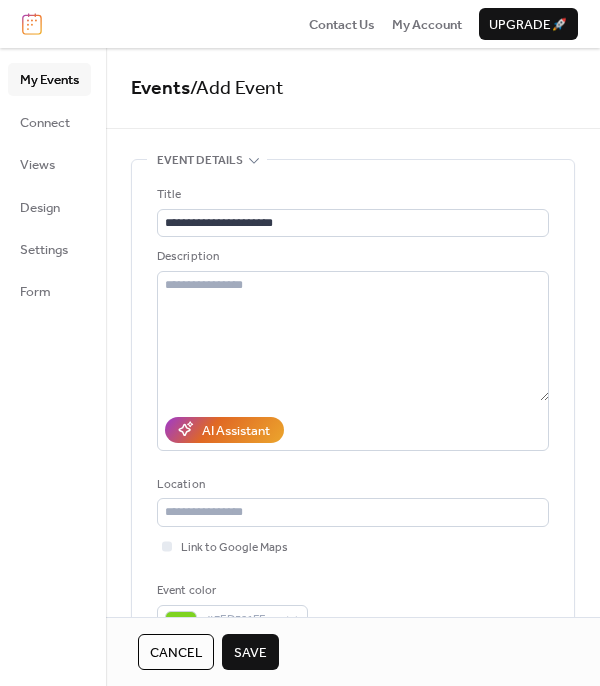 click on "Save" at bounding box center (250, 653) 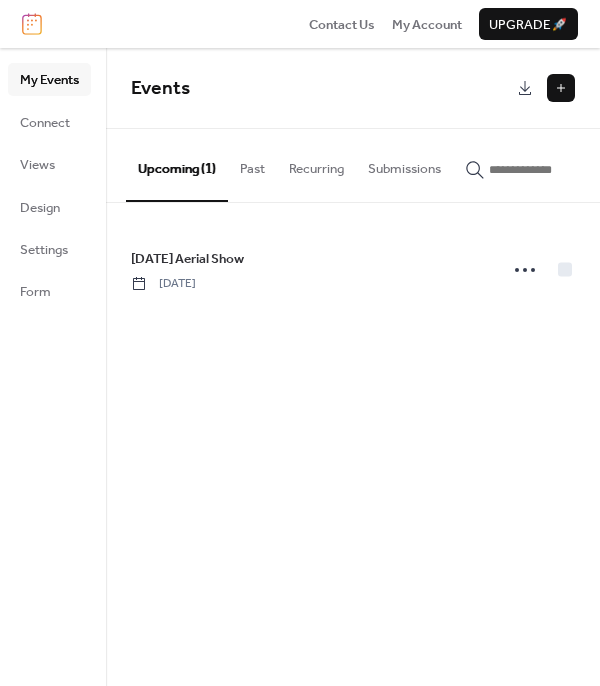 click at bounding box center (561, 88) 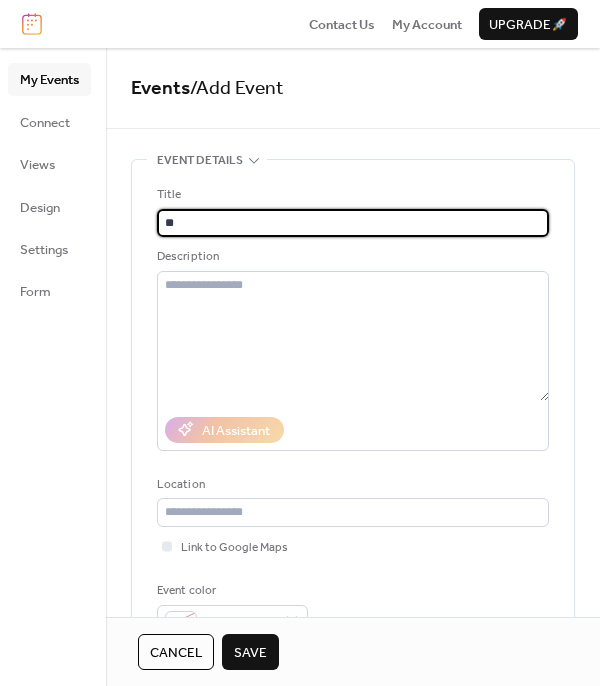 type on "*" 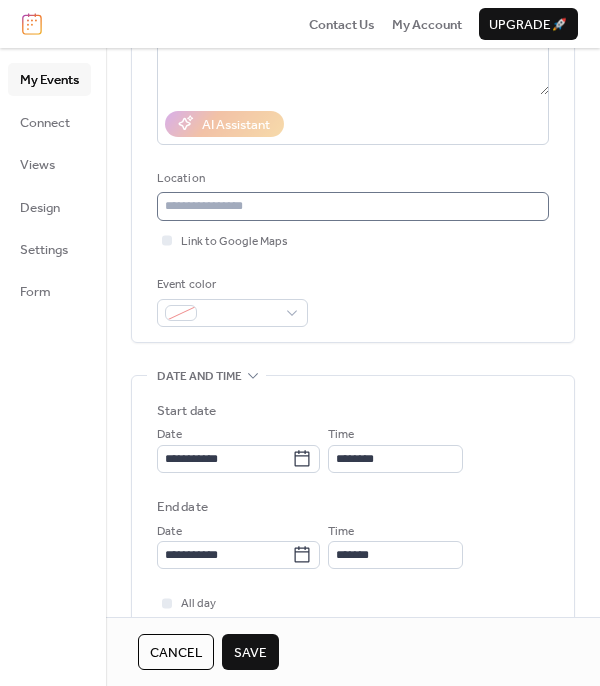scroll, scrollTop: 310, scrollLeft: 0, axis: vertical 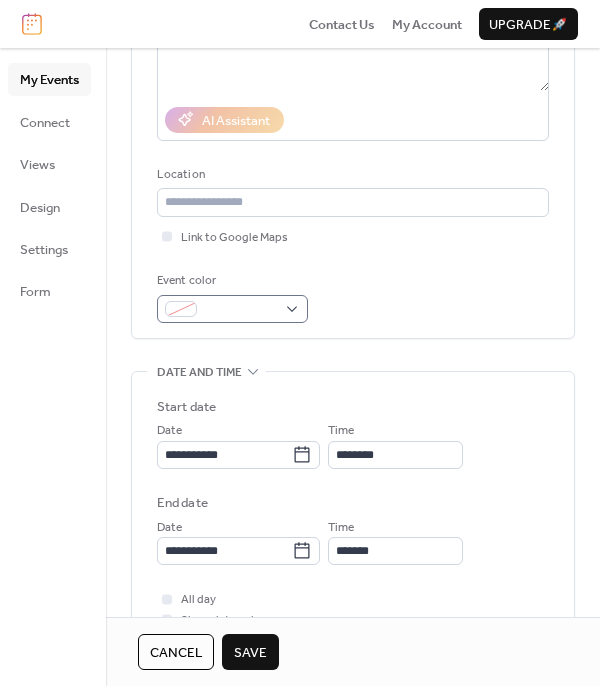 type on "**********" 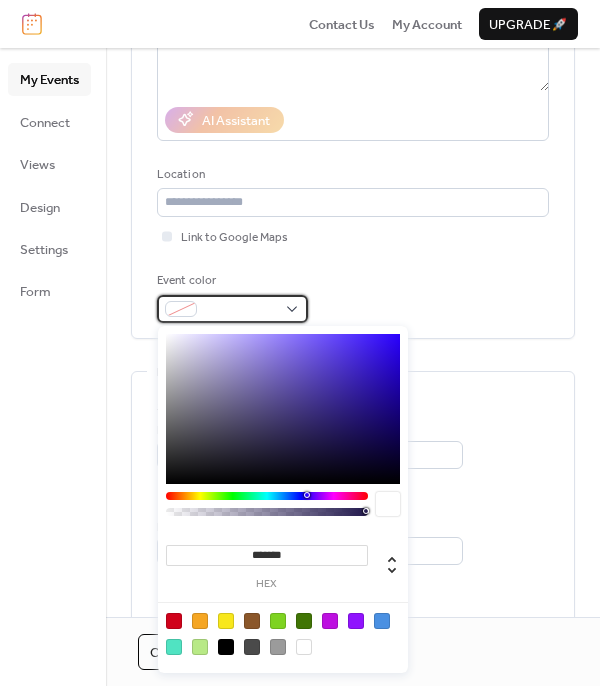 click at bounding box center [232, 309] 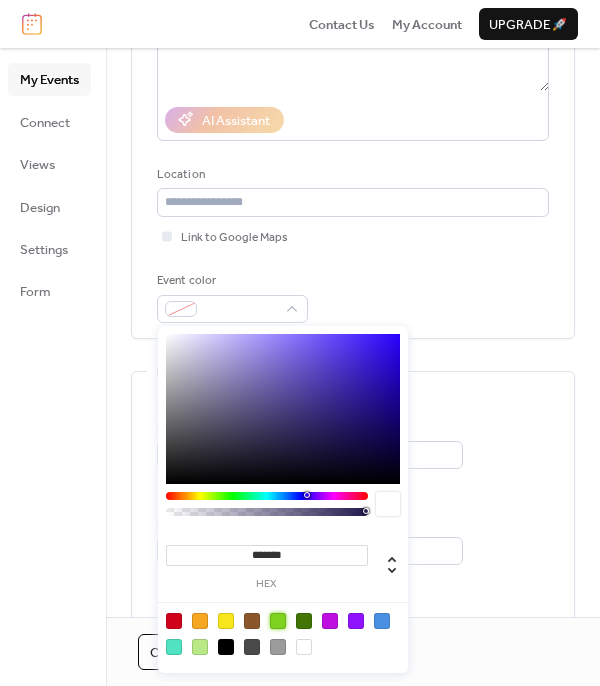 click at bounding box center (278, 621) 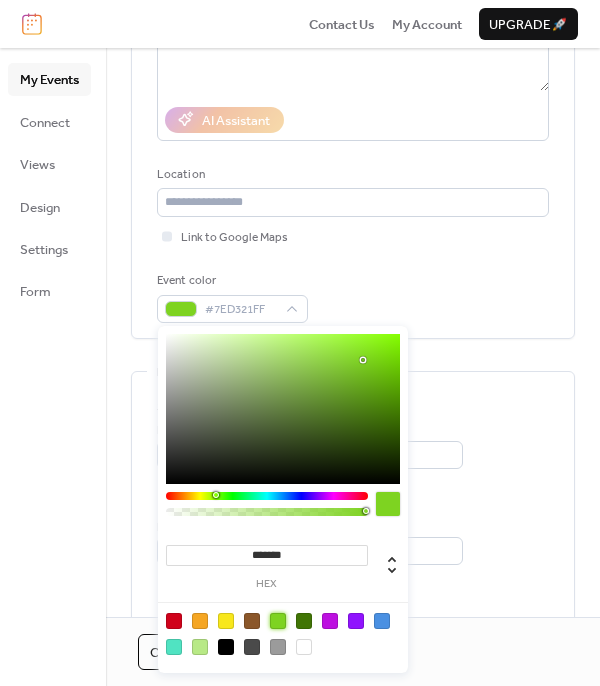 click on "Time *******" at bounding box center [395, 541] 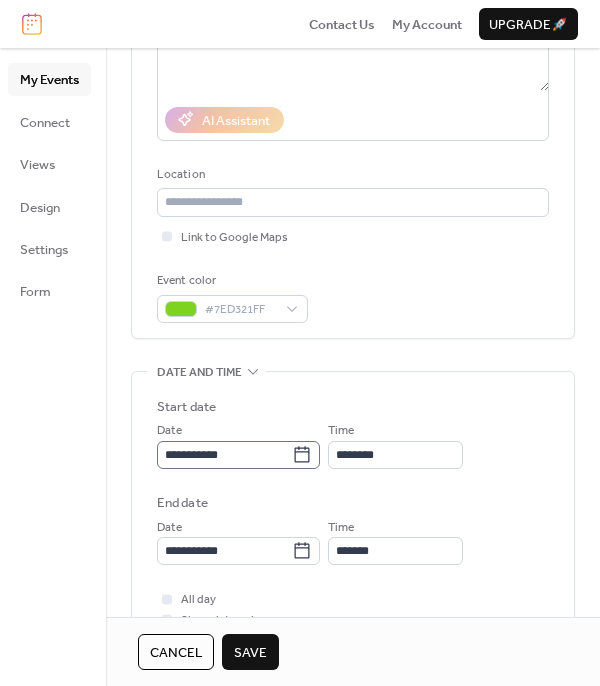 click 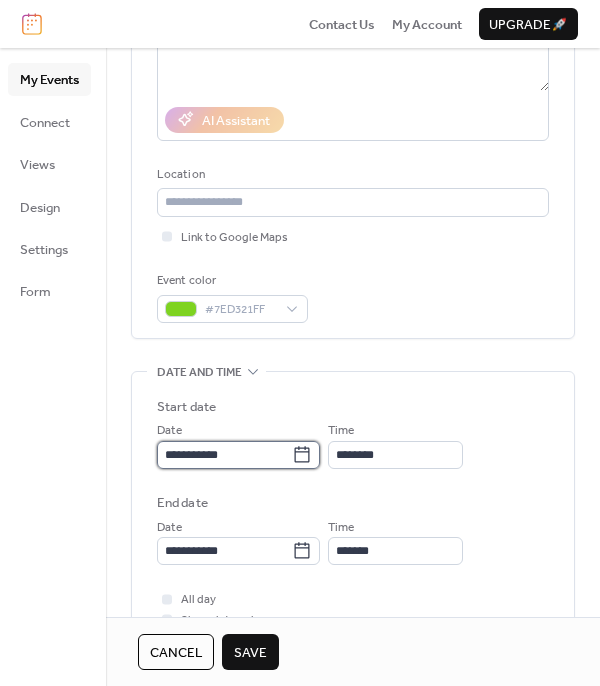click on "**********" at bounding box center (224, 455) 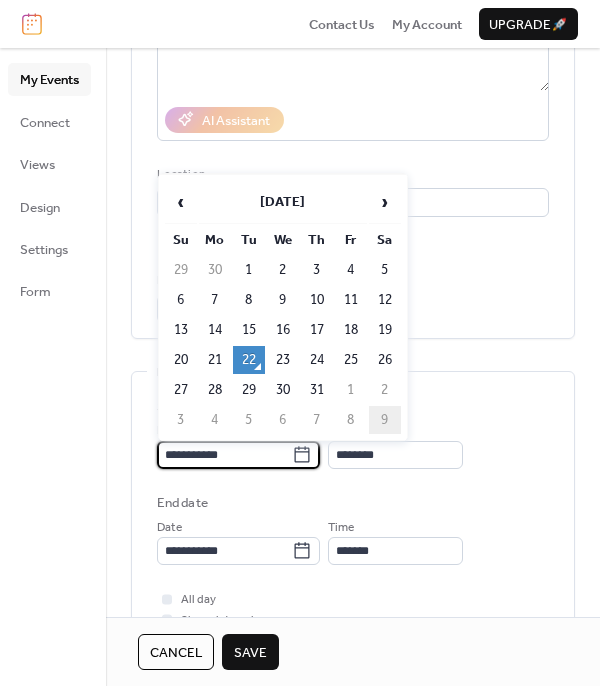 click on "9" at bounding box center [385, 420] 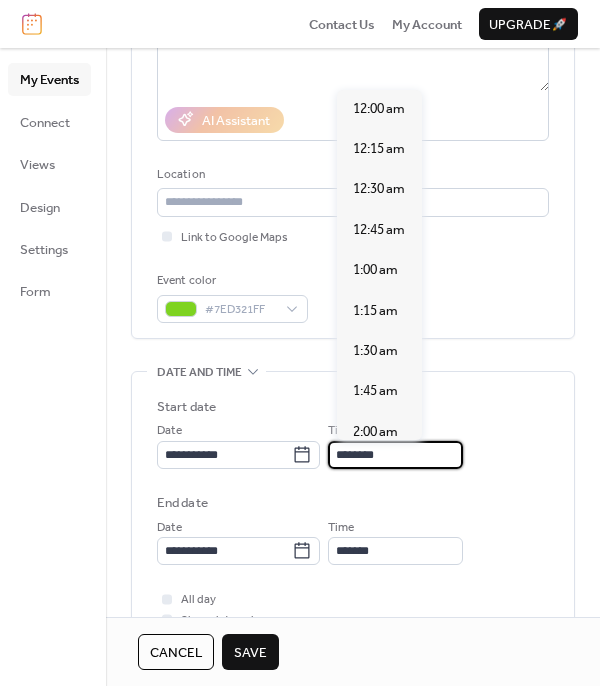 click on "********" at bounding box center [395, 455] 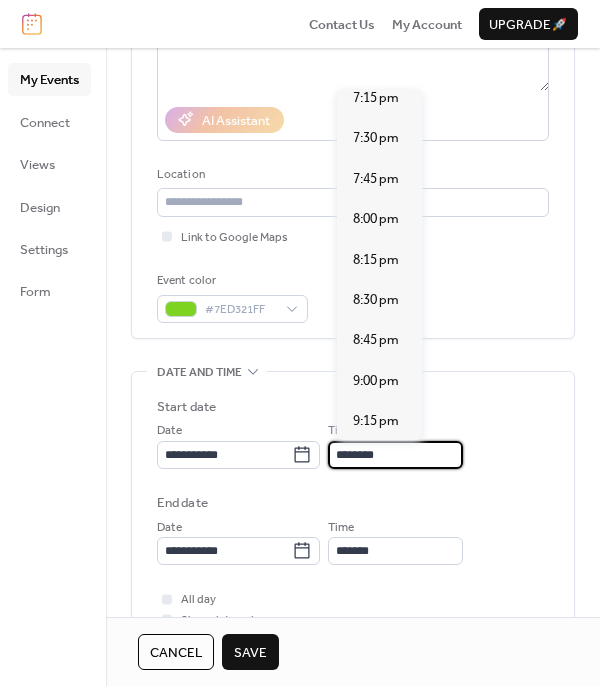 scroll, scrollTop: 3123, scrollLeft: 0, axis: vertical 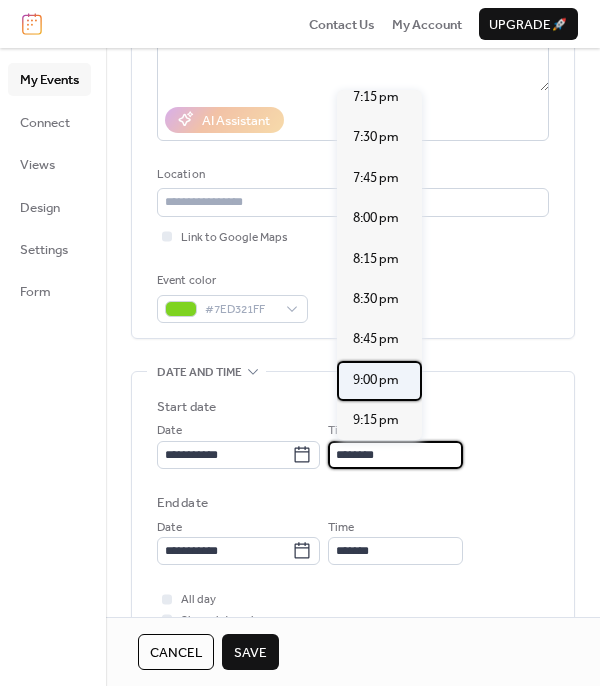 click on "9:00 pm" at bounding box center [376, 380] 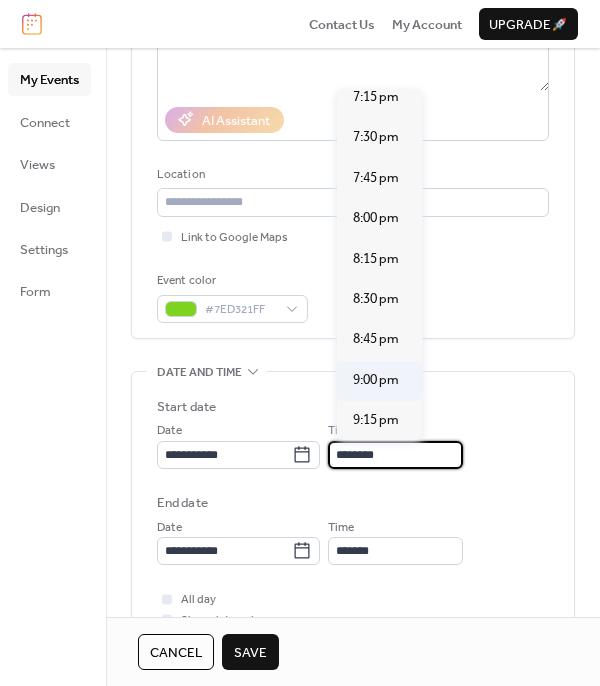 type on "*******" 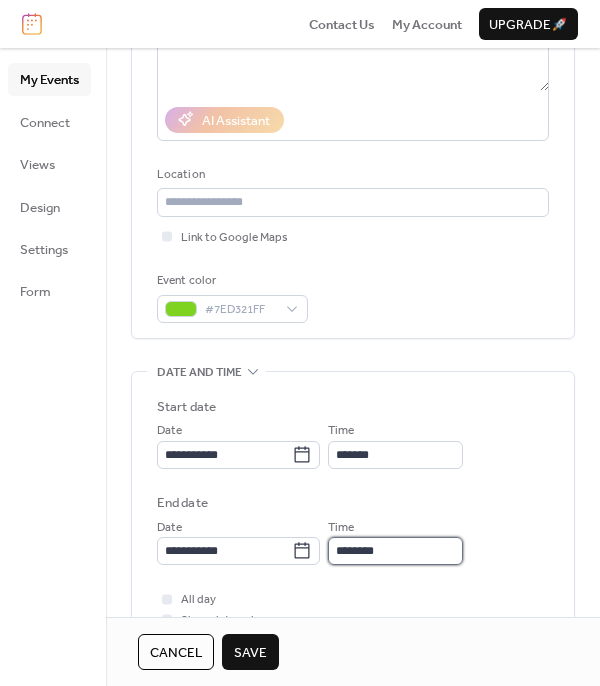 click on "********" at bounding box center [395, 551] 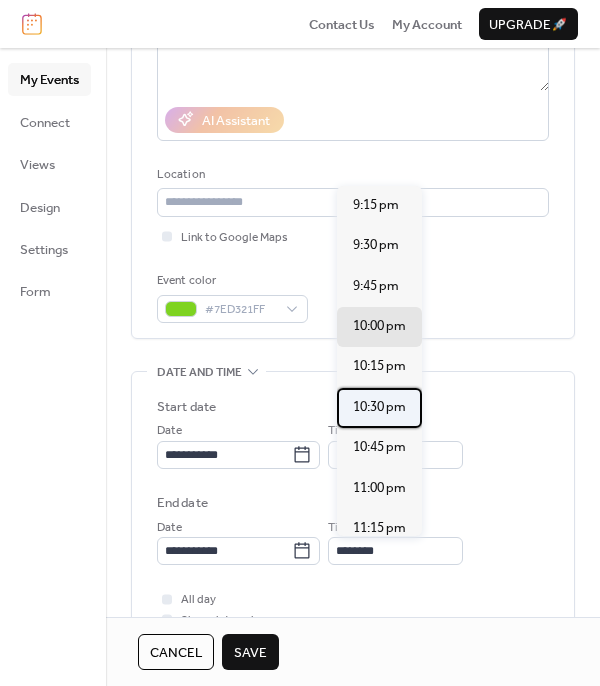 click on "10:30 pm" at bounding box center [379, 407] 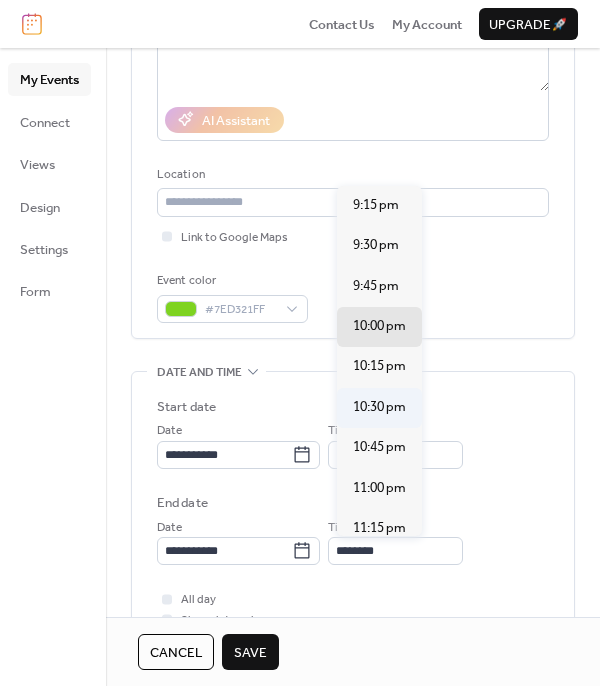 type on "********" 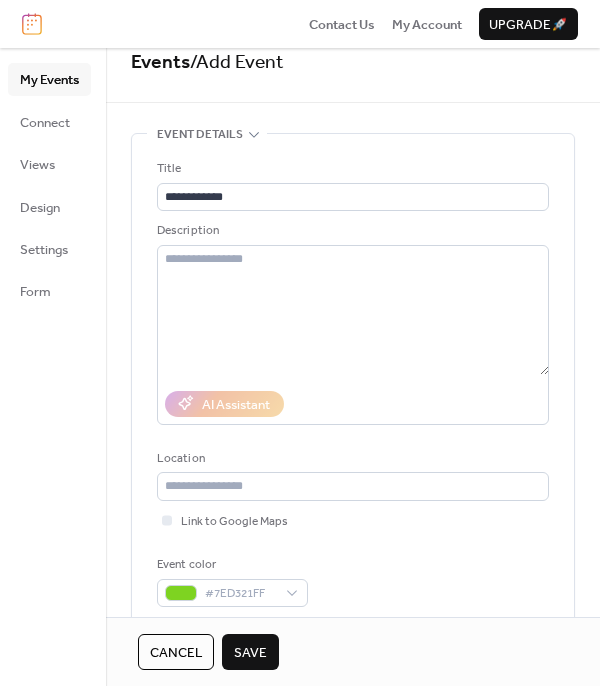 scroll, scrollTop: 22, scrollLeft: 0, axis: vertical 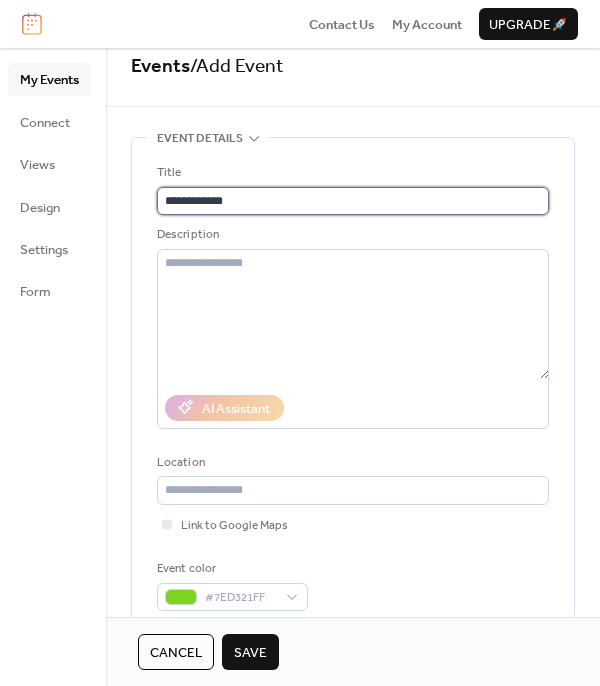 click on "**********" at bounding box center (353, 201) 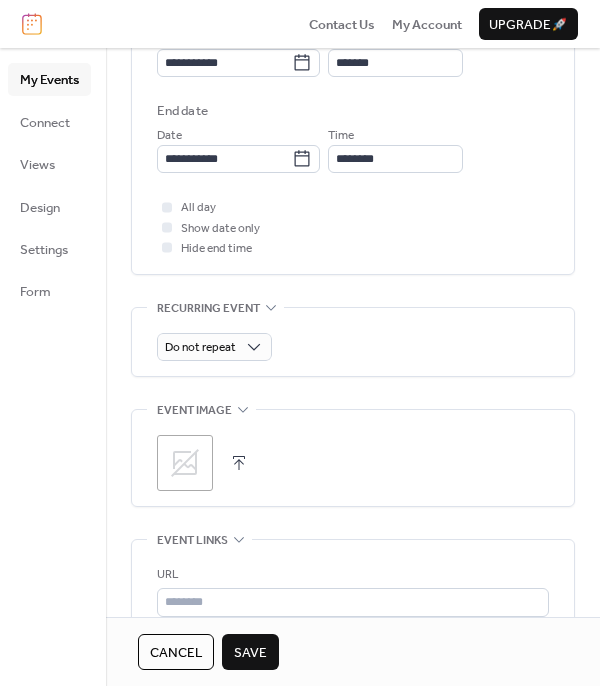 scroll, scrollTop: 692, scrollLeft: 0, axis: vertical 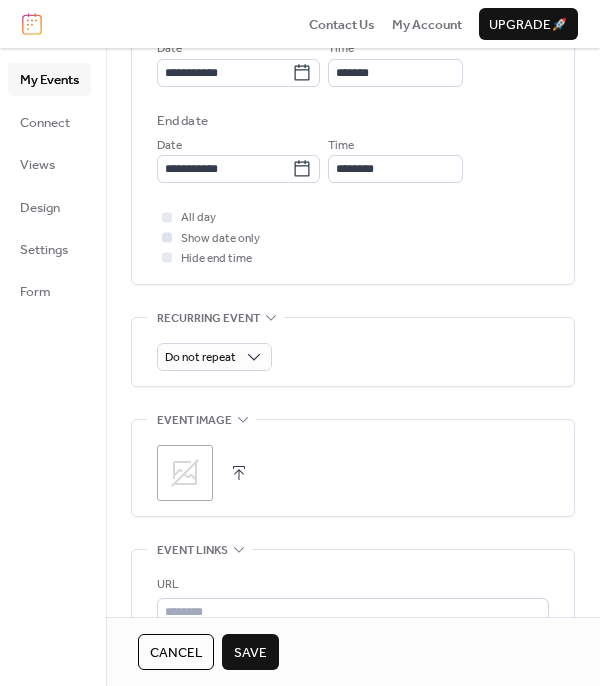 type on "**********" 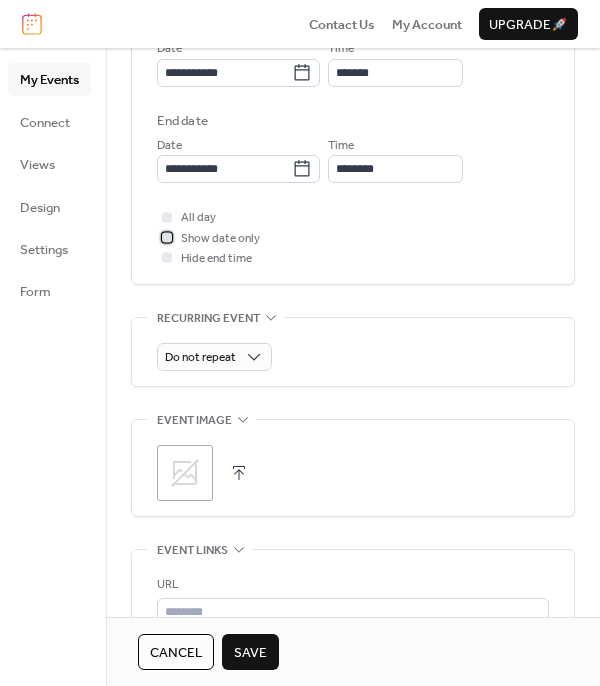 click on "Show date only" at bounding box center [220, 239] 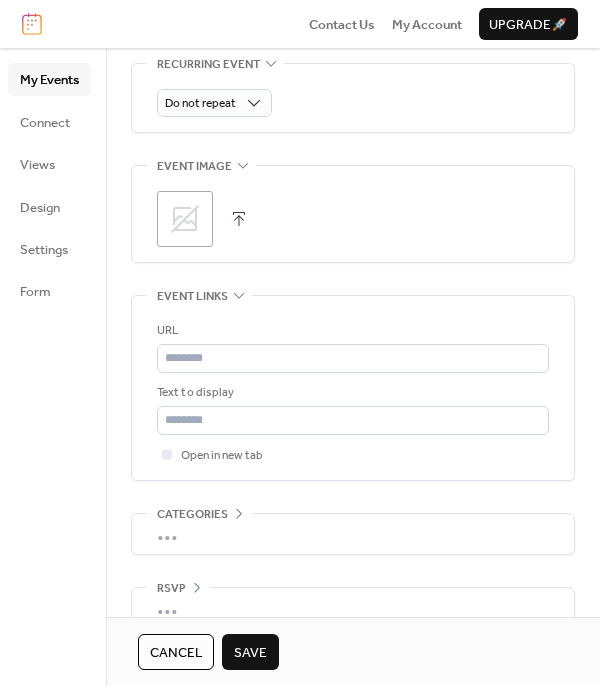 scroll, scrollTop: 947, scrollLeft: 0, axis: vertical 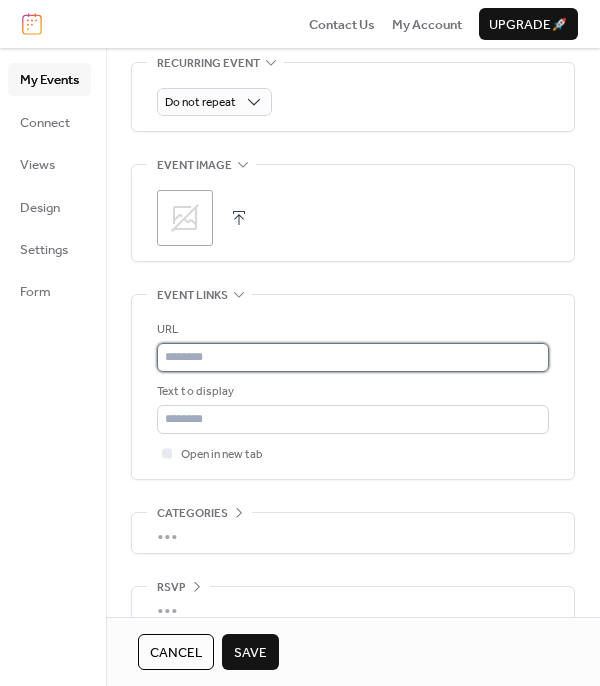 click at bounding box center (353, 357) 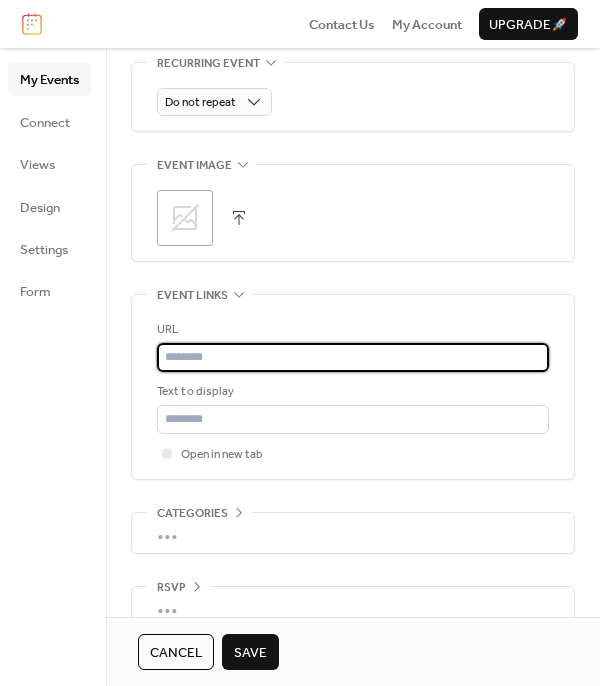 type on "**********" 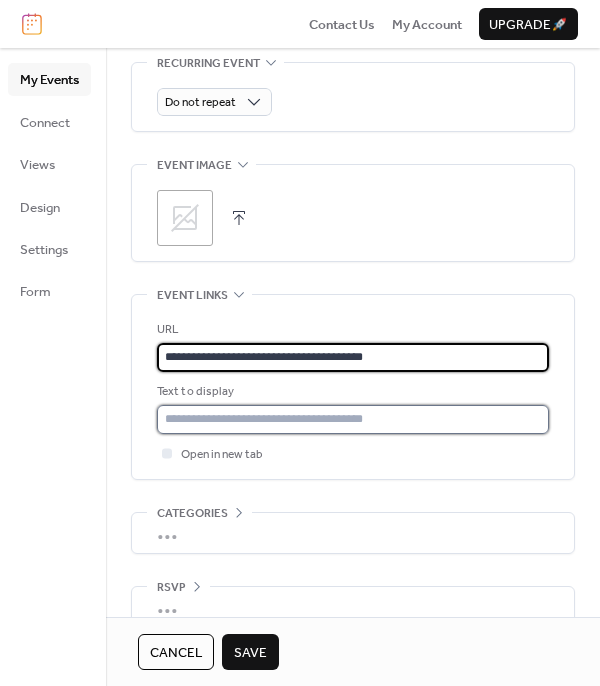click at bounding box center (353, 419) 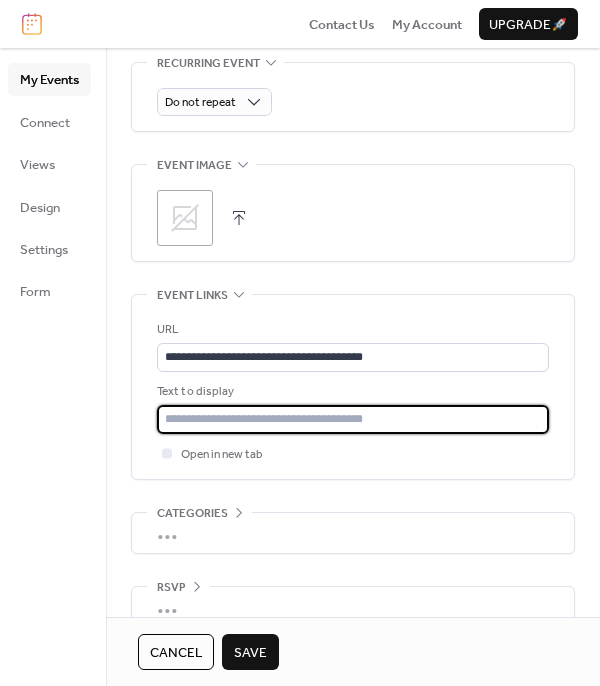 type on "**********" 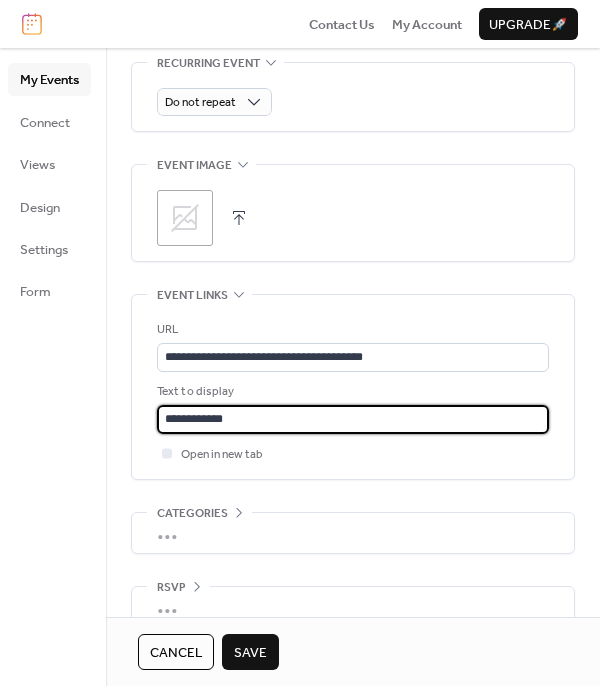 scroll, scrollTop: 976, scrollLeft: 0, axis: vertical 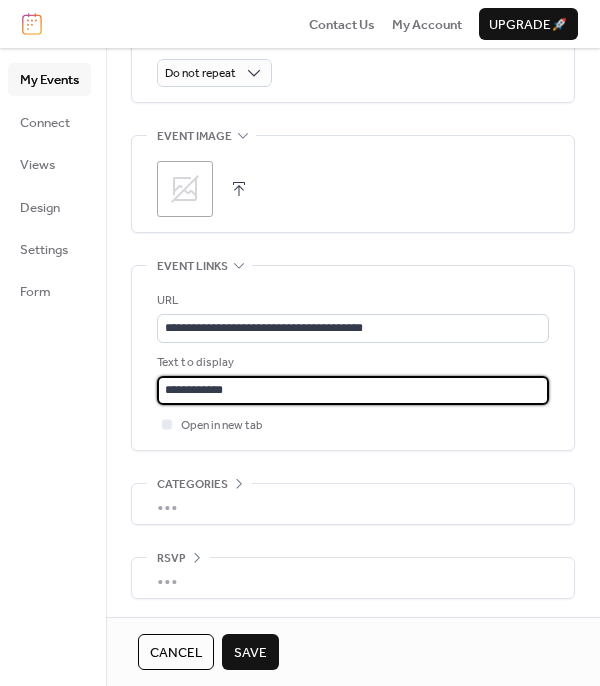 click on "Save" at bounding box center (250, 653) 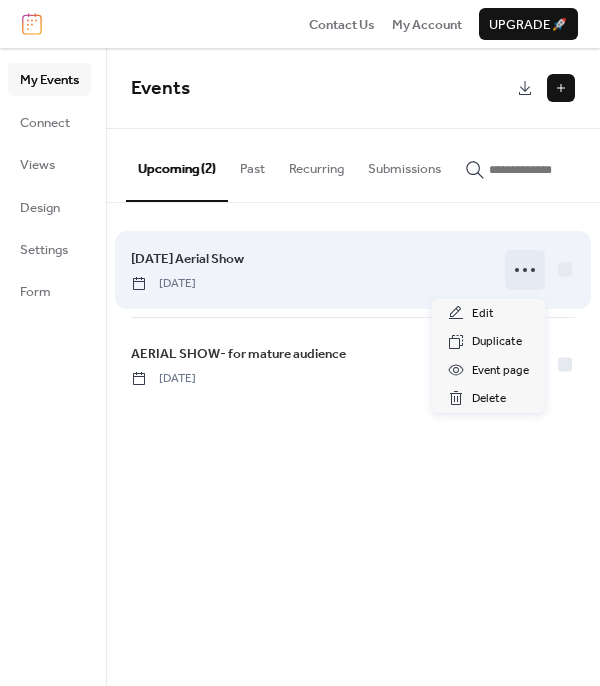 click 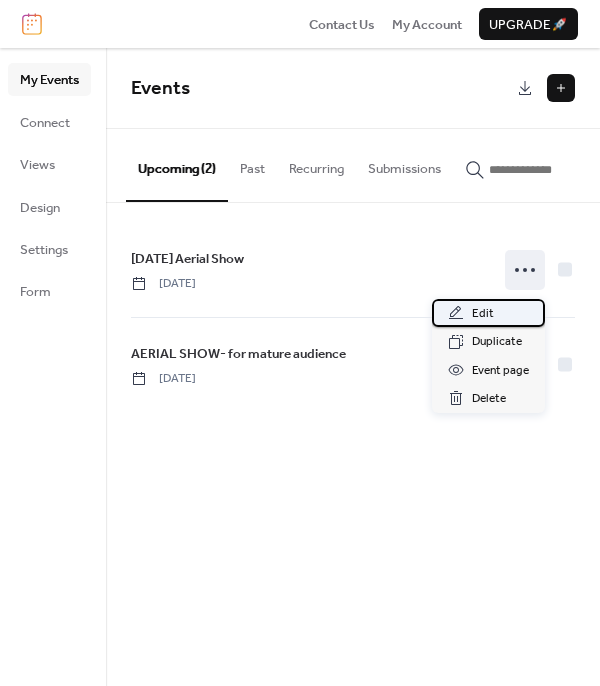 click on "Edit" at bounding box center [483, 314] 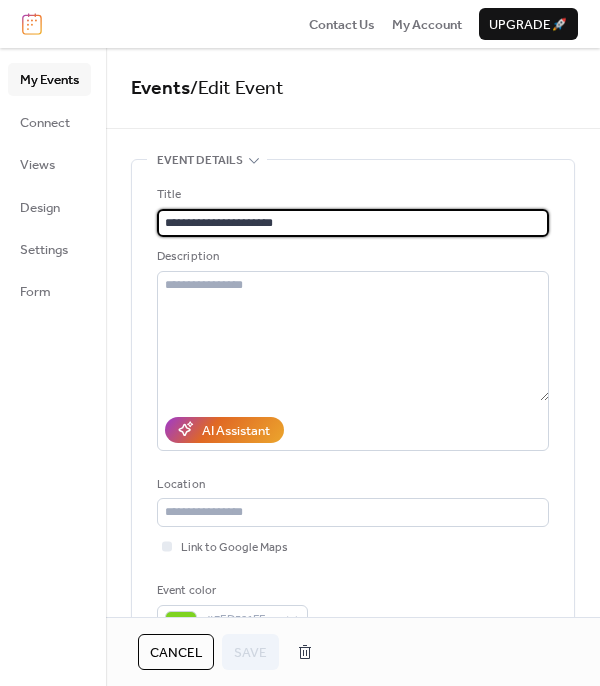 drag, startPoint x: 308, startPoint y: 213, endPoint x: 126, endPoint y: 234, distance: 183.20753 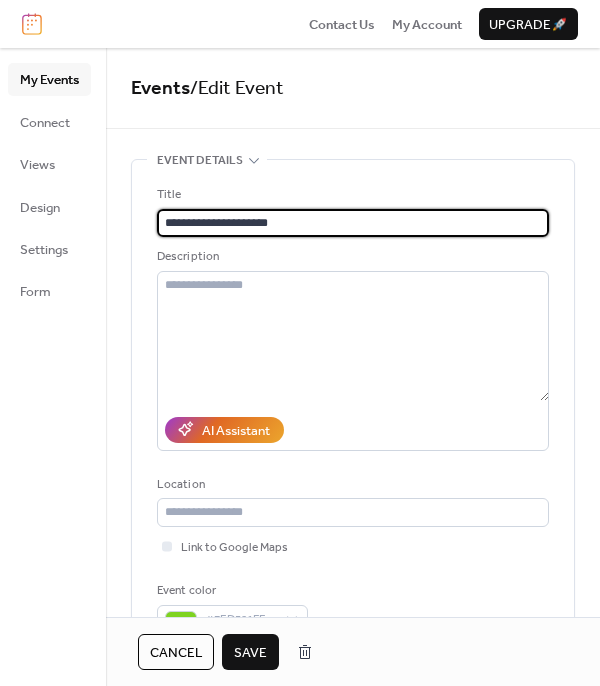 type on "**********" 